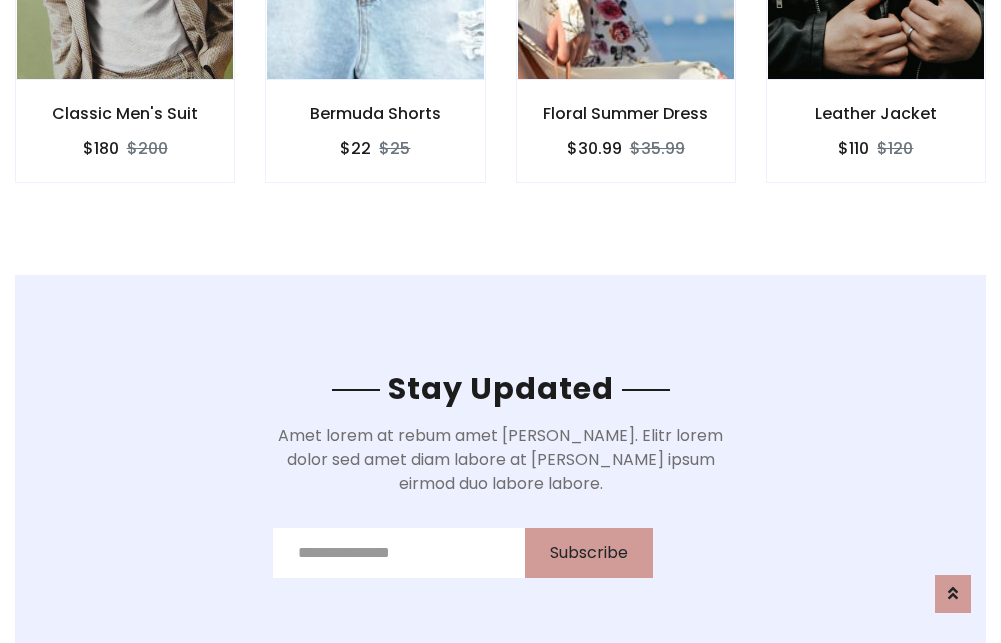 scroll, scrollTop: 3012, scrollLeft: 0, axis: vertical 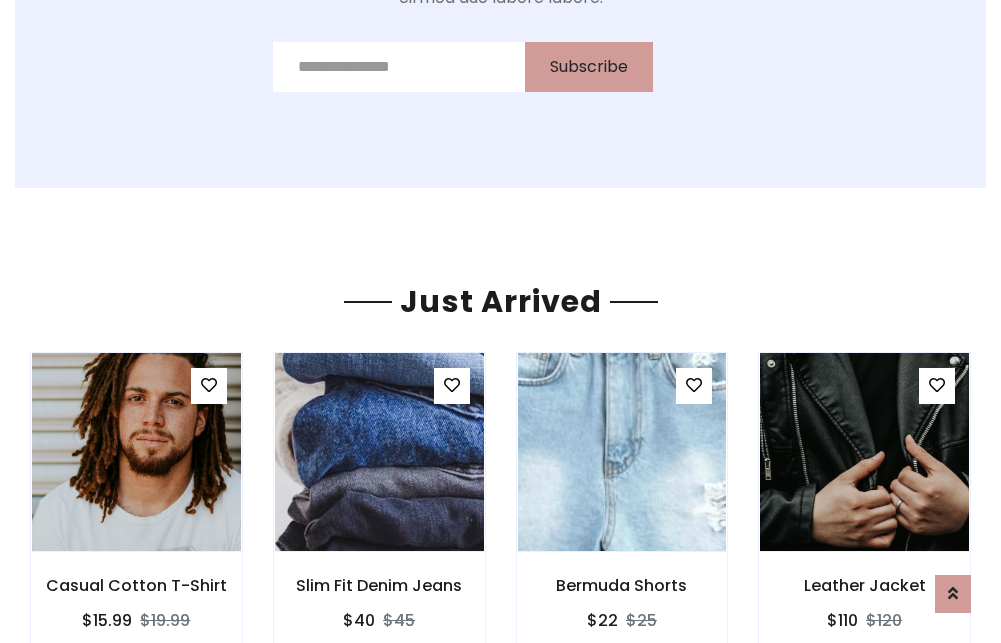 click on "Floral Summer Dress
$30.99
$35.99" at bounding box center [626, -441] 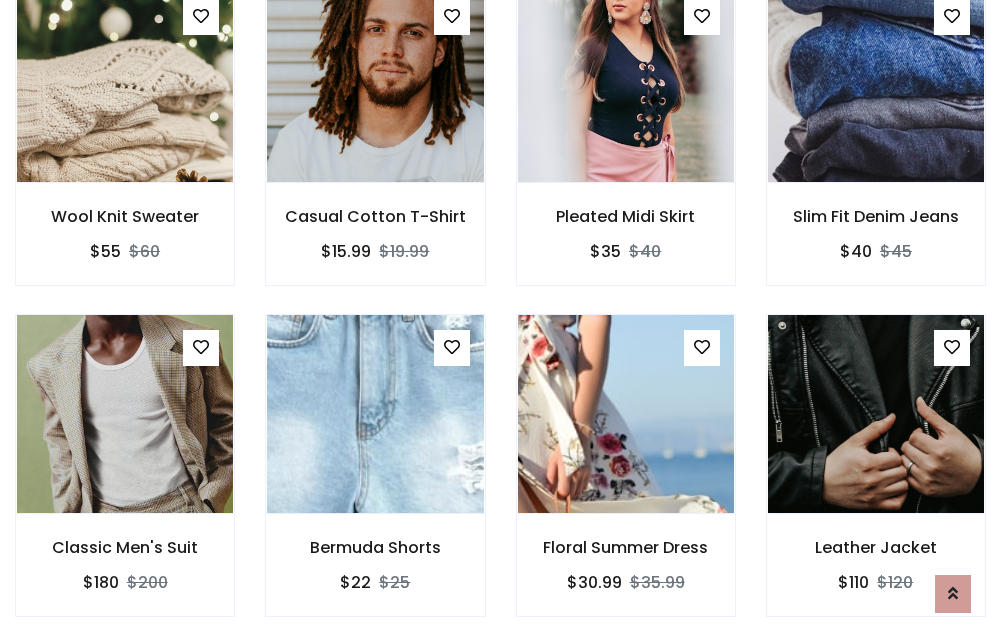 scroll, scrollTop: 2090, scrollLeft: 0, axis: vertical 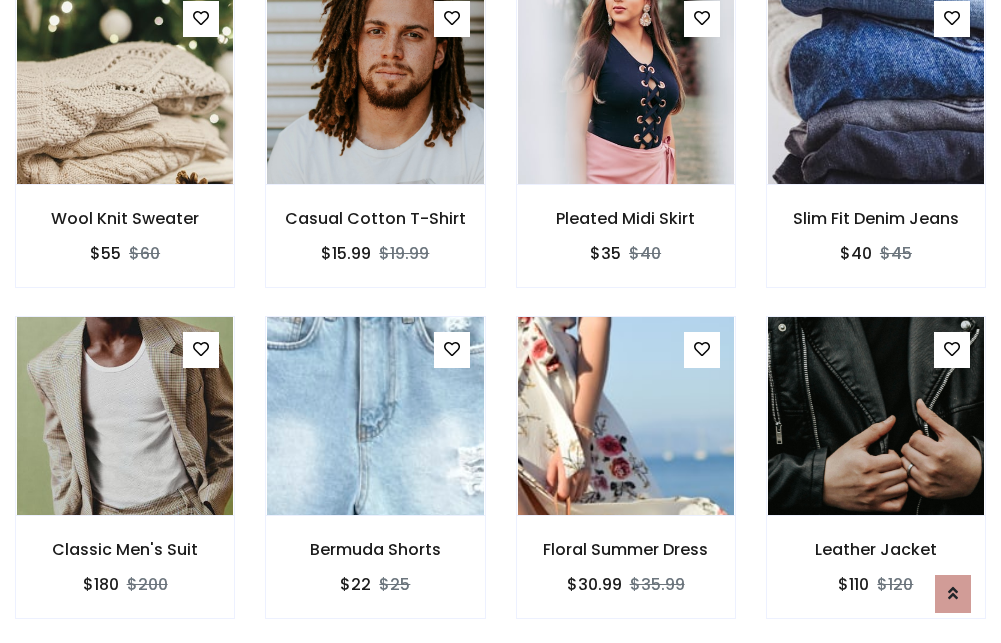 click on "Floral Summer Dress
$30.99
$35.99" at bounding box center (626, 481) 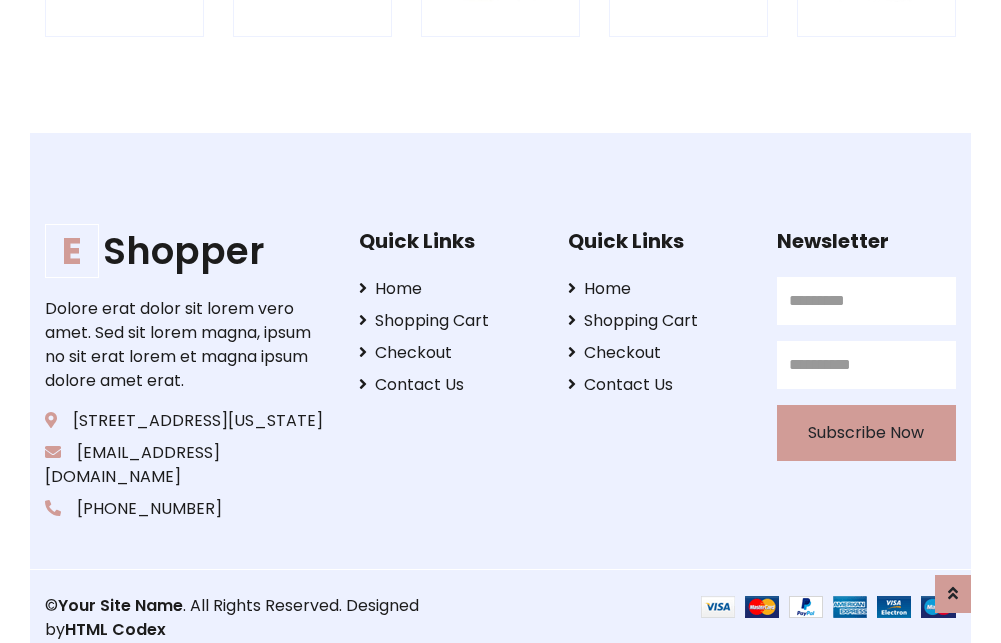 scroll, scrollTop: 3807, scrollLeft: 0, axis: vertical 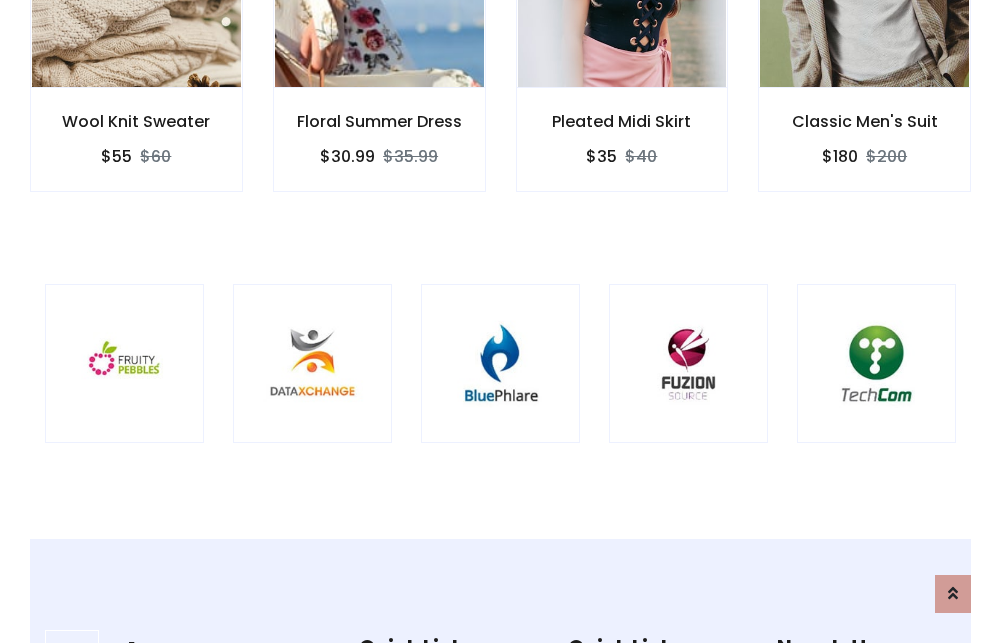 click at bounding box center [500, 363] 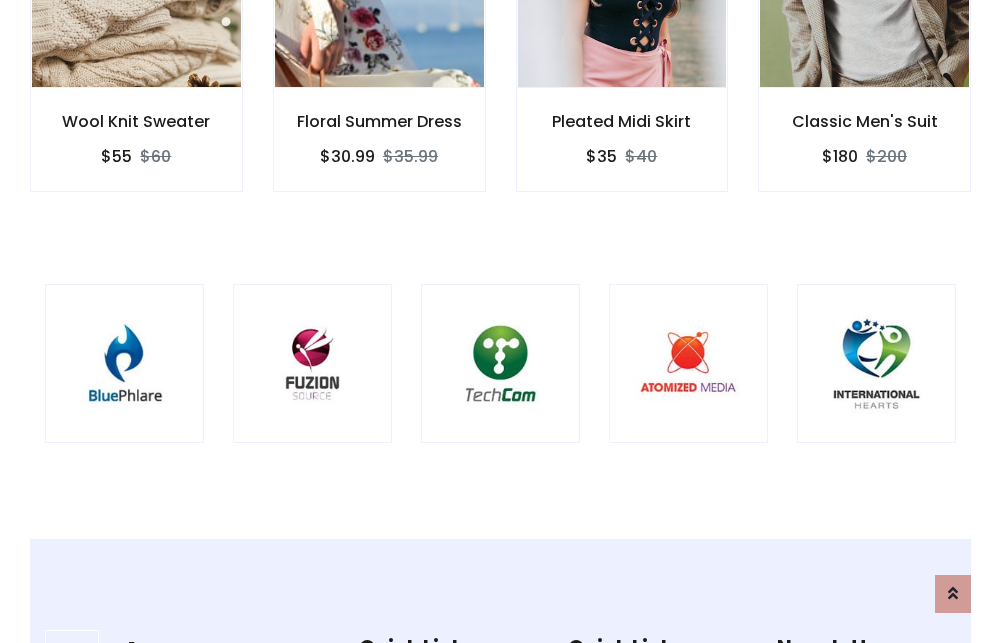 click at bounding box center (500, 363) 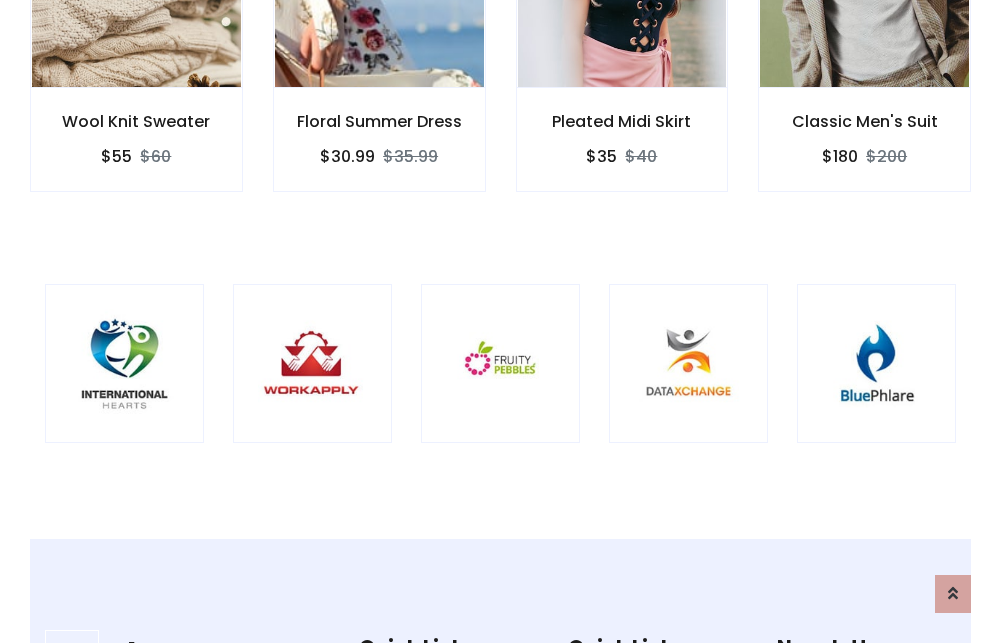 scroll, scrollTop: 0, scrollLeft: 0, axis: both 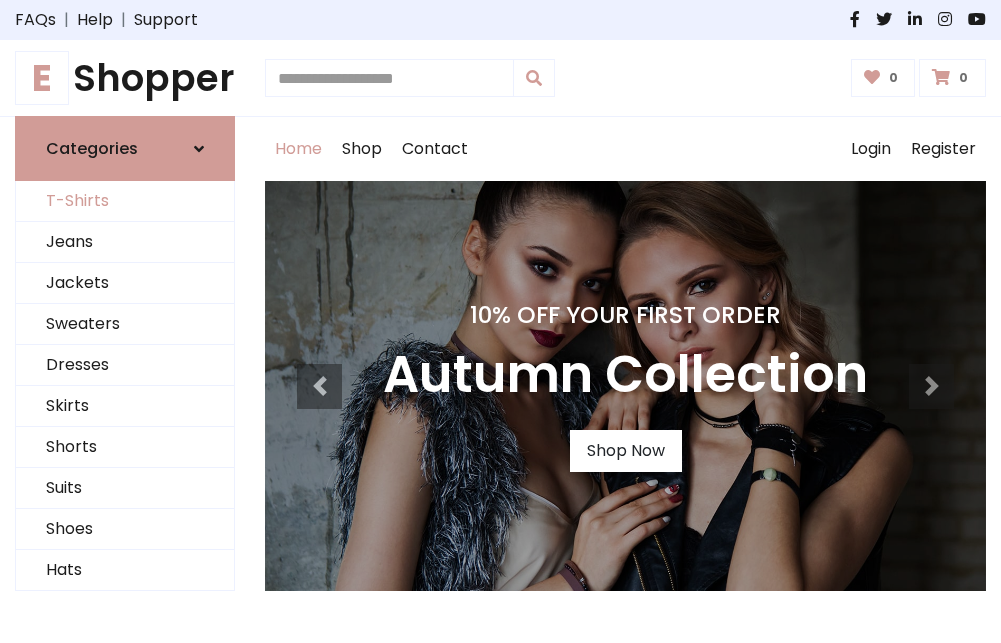 click on "T-Shirts" at bounding box center (125, 201) 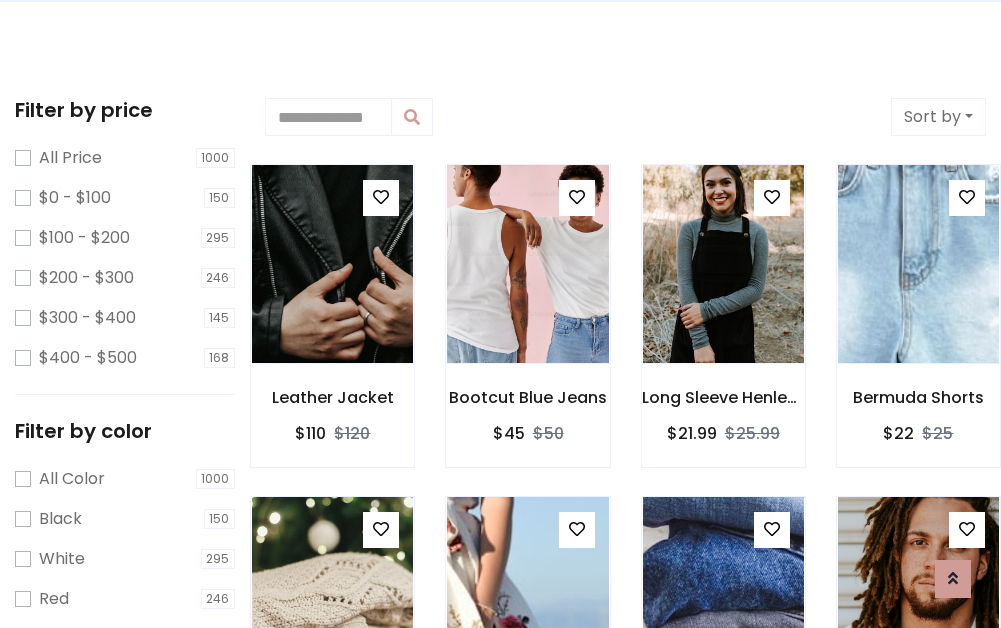scroll, scrollTop: 0, scrollLeft: 0, axis: both 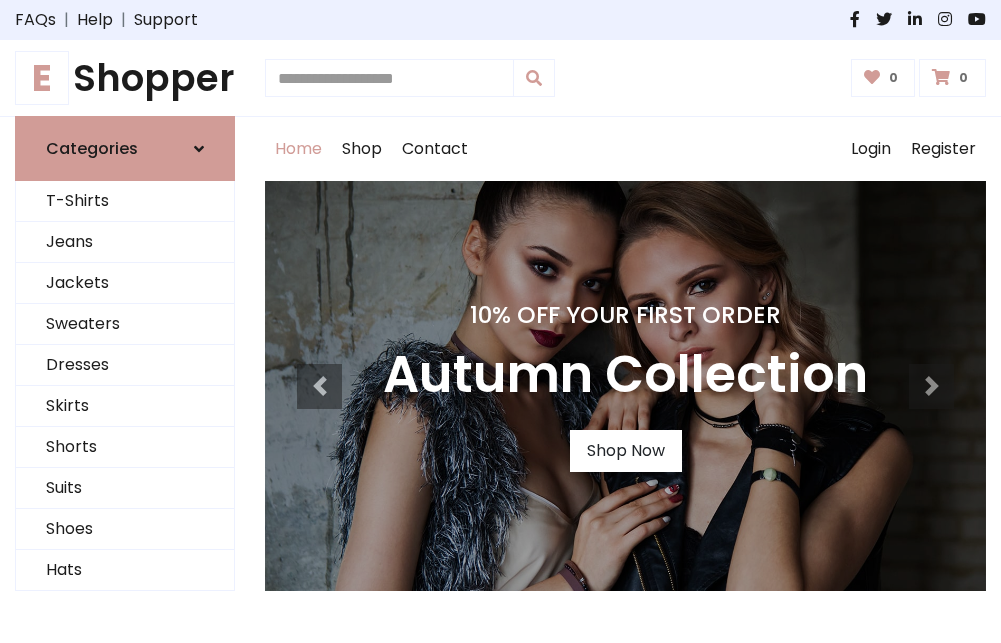 click on "E Shopper" at bounding box center (125, 78) 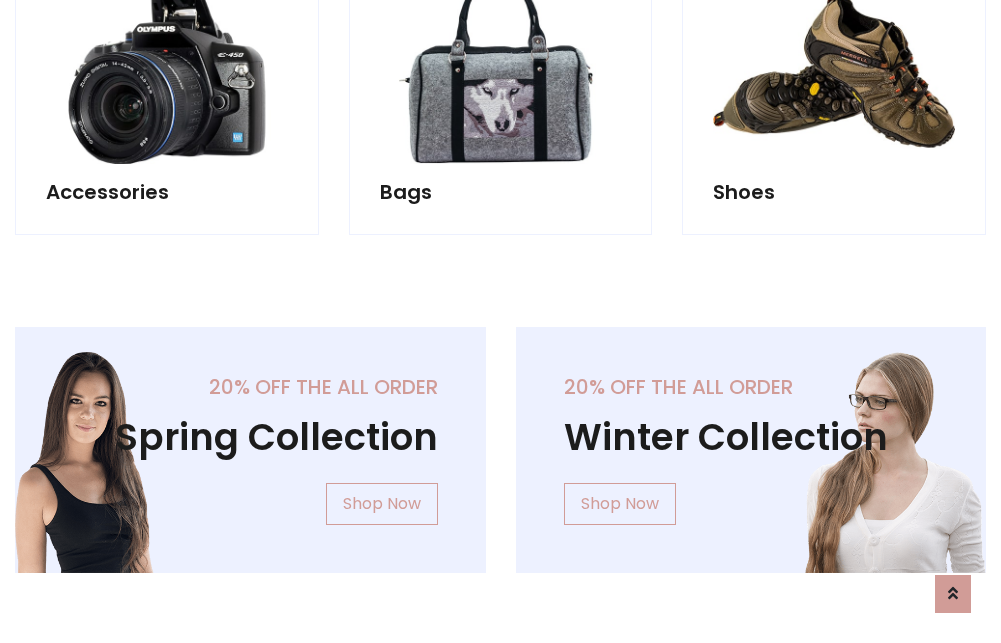 scroll, scrollTop: 1943, scrollLeft: 0, axis: vertical 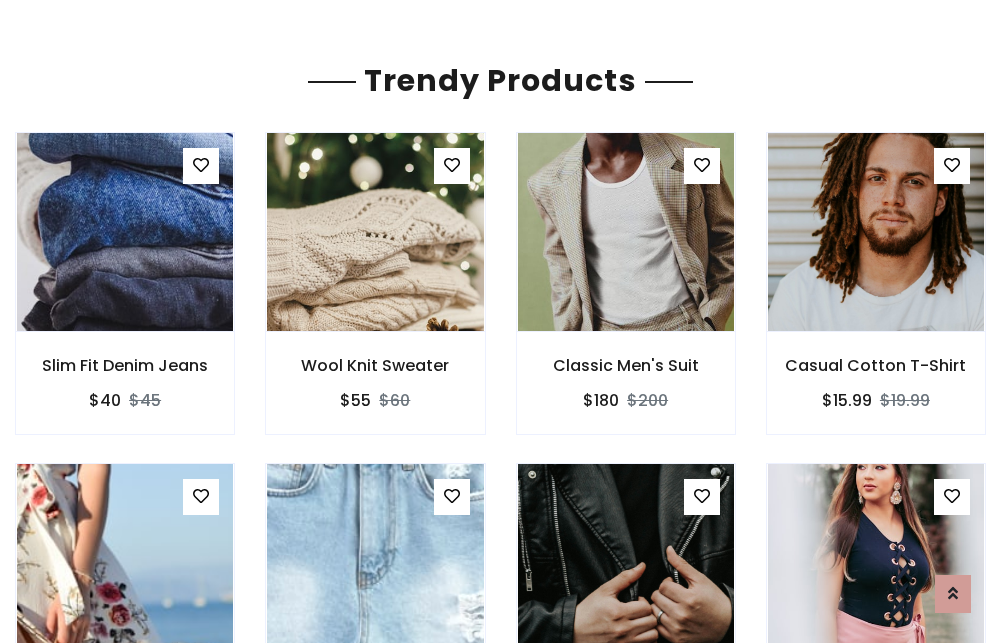 click on "Shop" at bounding box center [362, -1794] 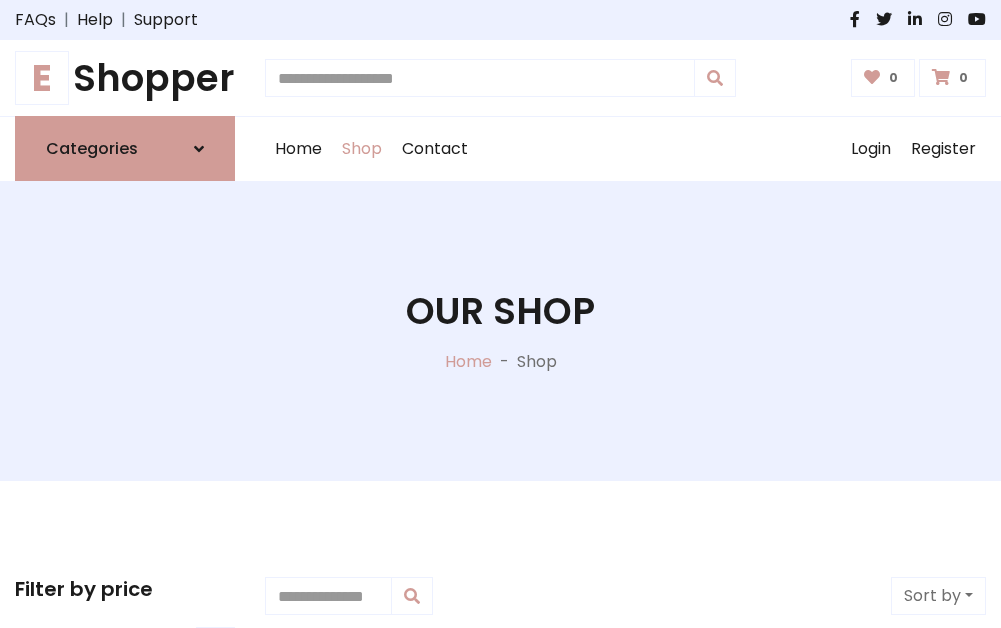scroll, scrollTop: 0, scrollLeft: 0, axis: both 